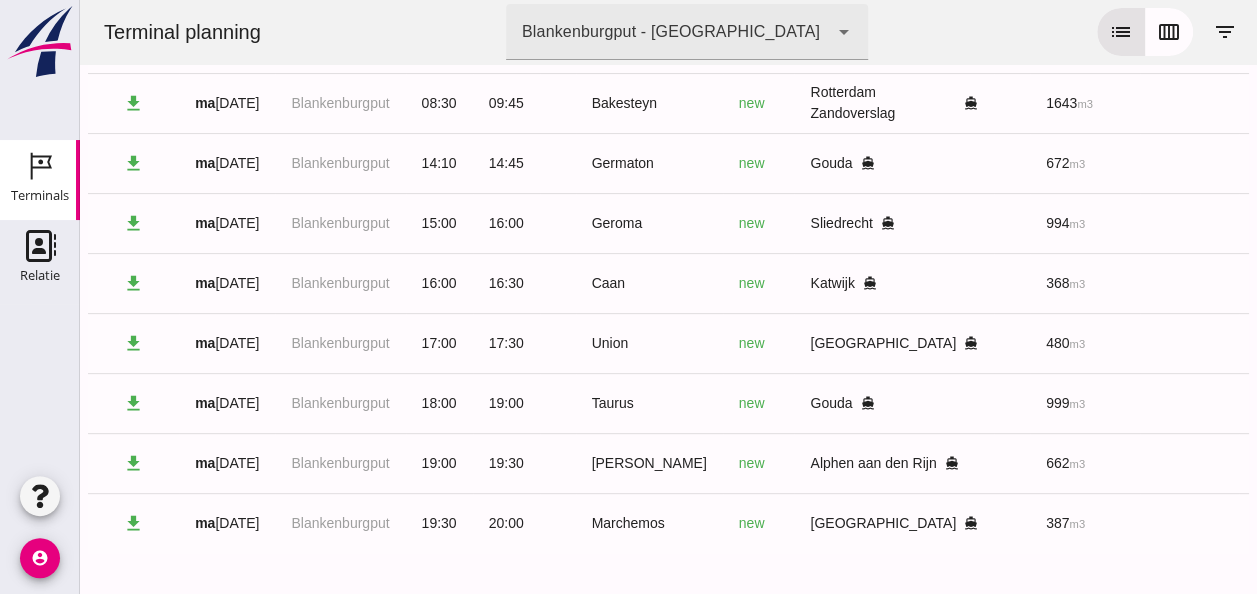 scroll, scrollTop: 182, scrollLeft: 0, axis: vertical 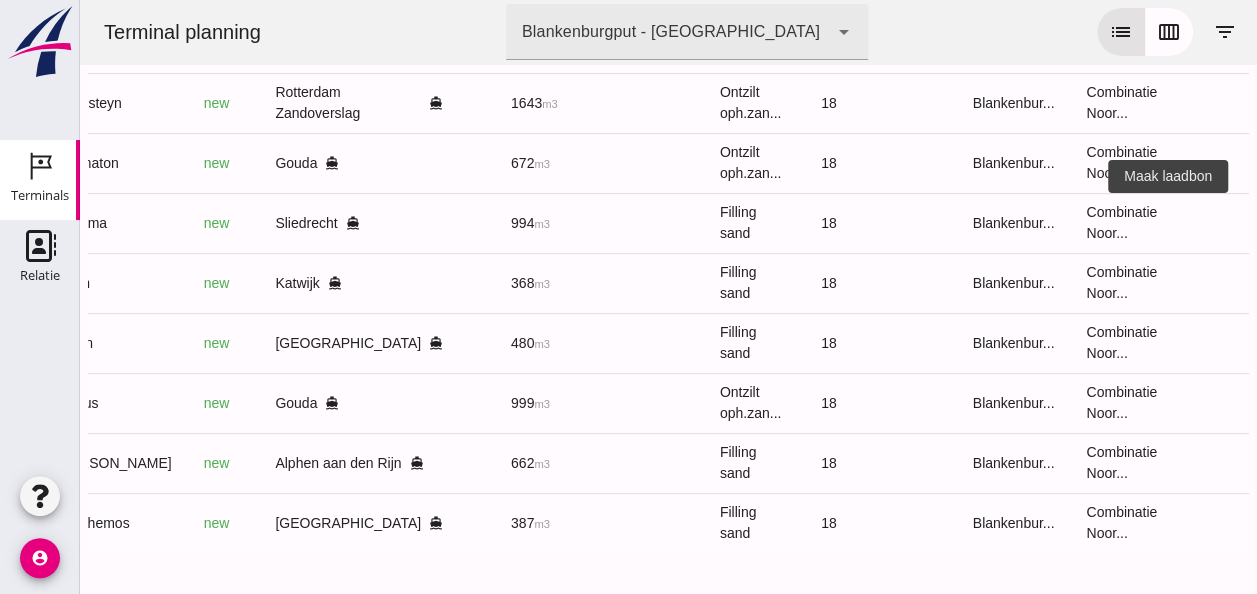 click on "receipt_long" at bounding box center (1266, 223) 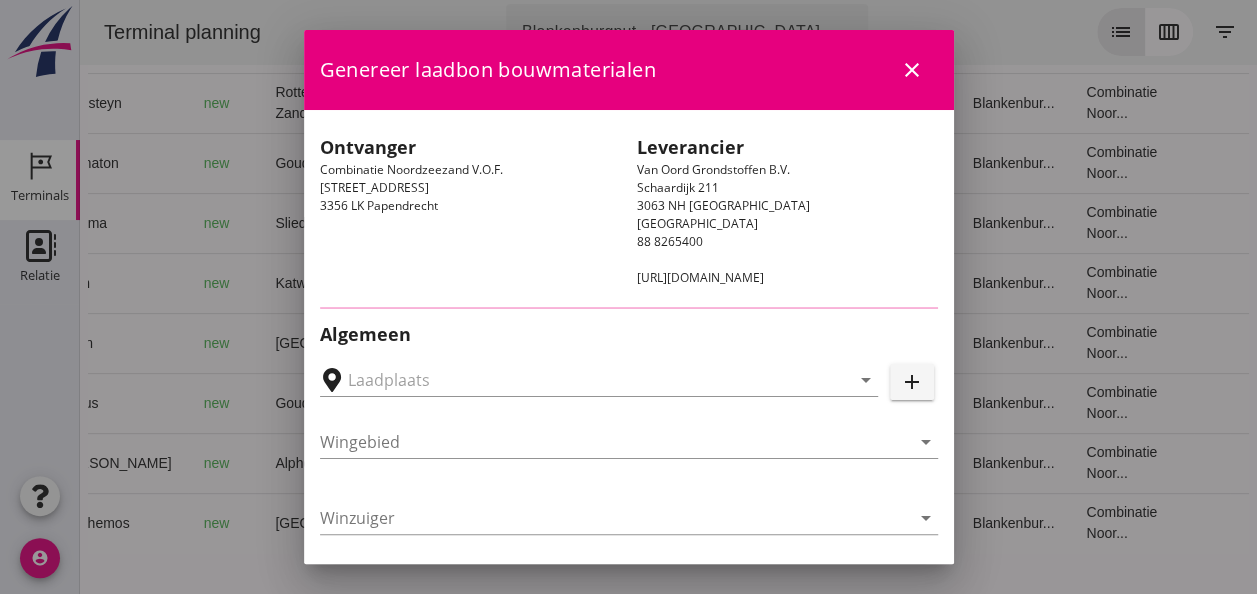 type on "Sliedrecht, [GEOGRAPHIC_DATA], [GEOGRAPHIC_DATA]" 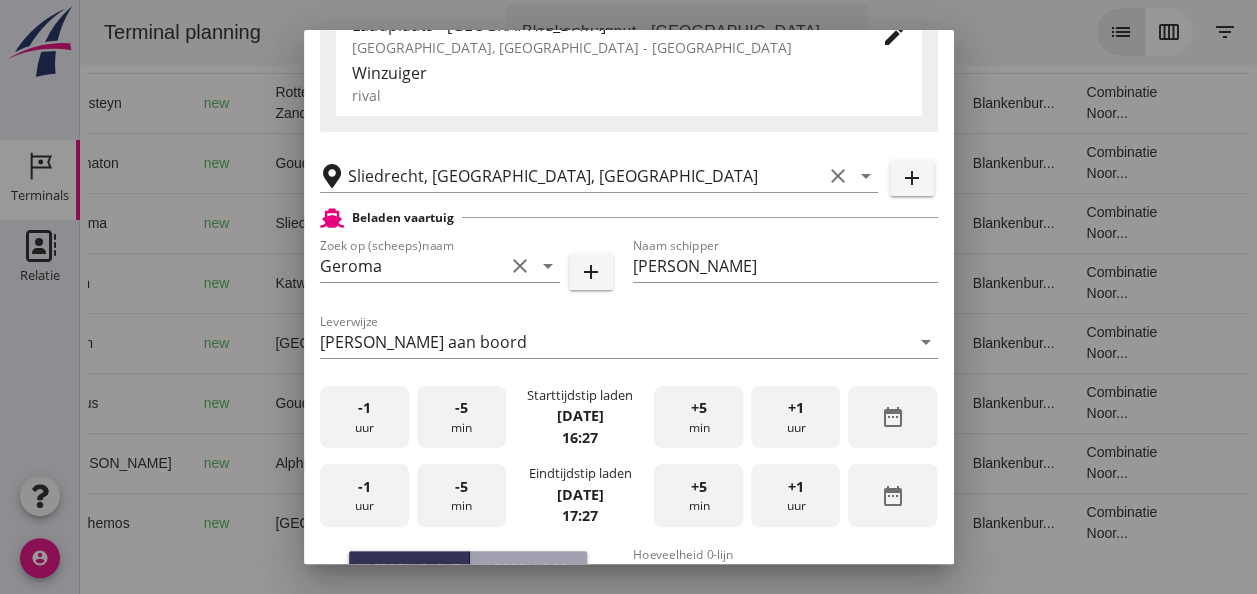scroll, scrollTop: 500, scrollLeft: 0, axis: vertical 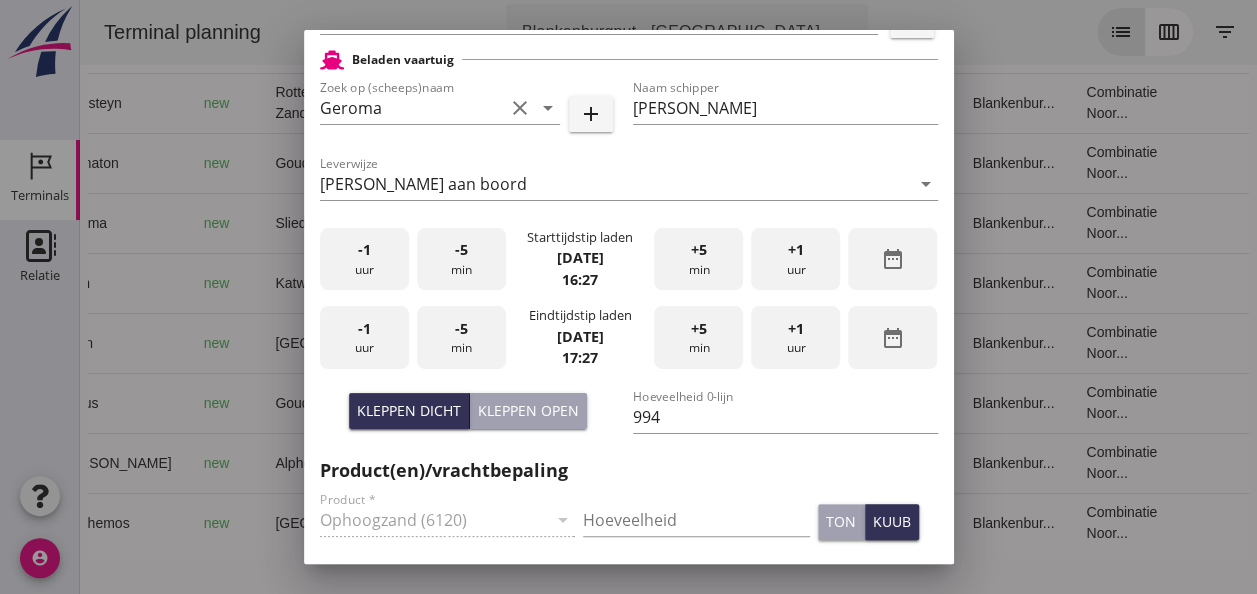 click on "-1  uur" at bounding box center [364, 259] 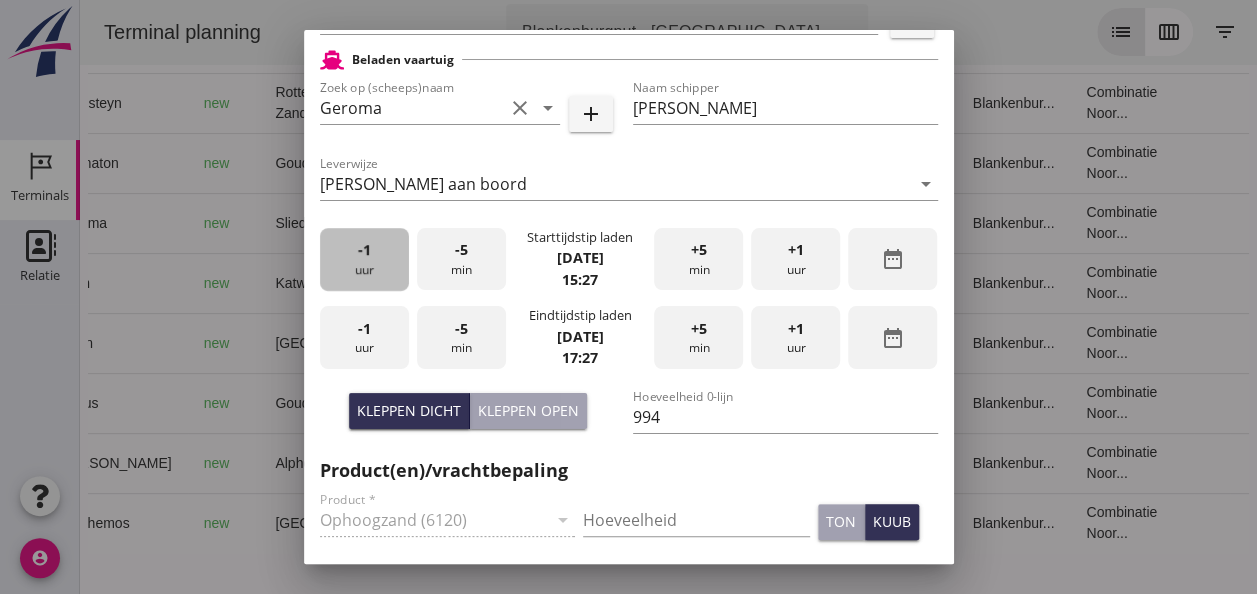 click on "-1  uur" at bounding box center (364, 259) 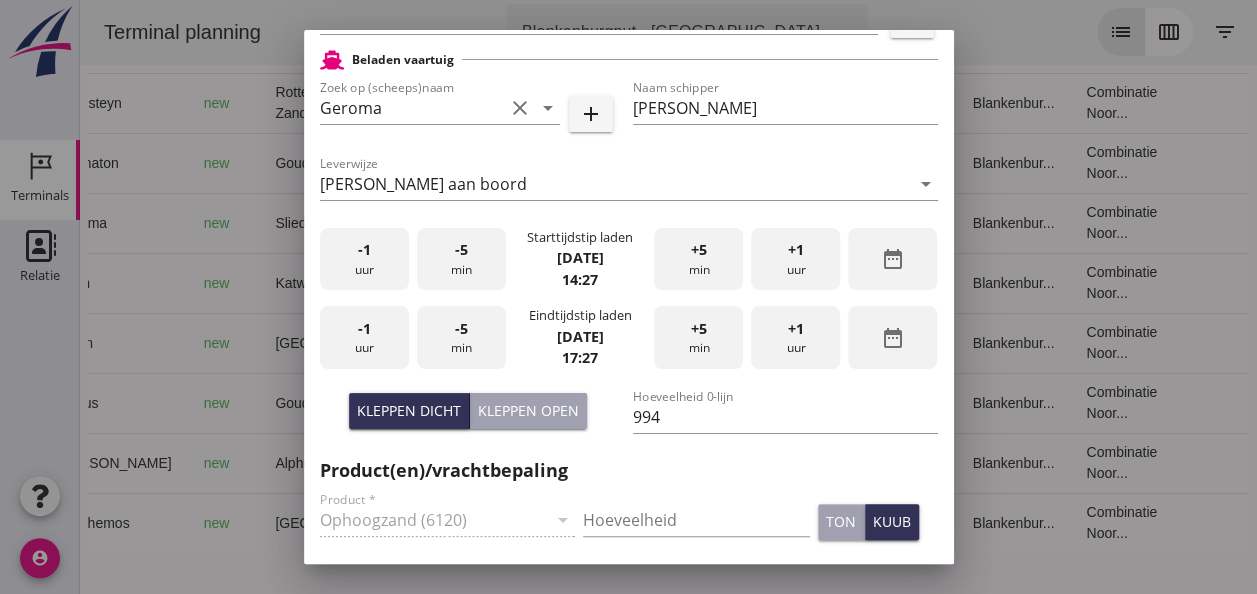 click on "+5  min" at bounding box center [698, 259] 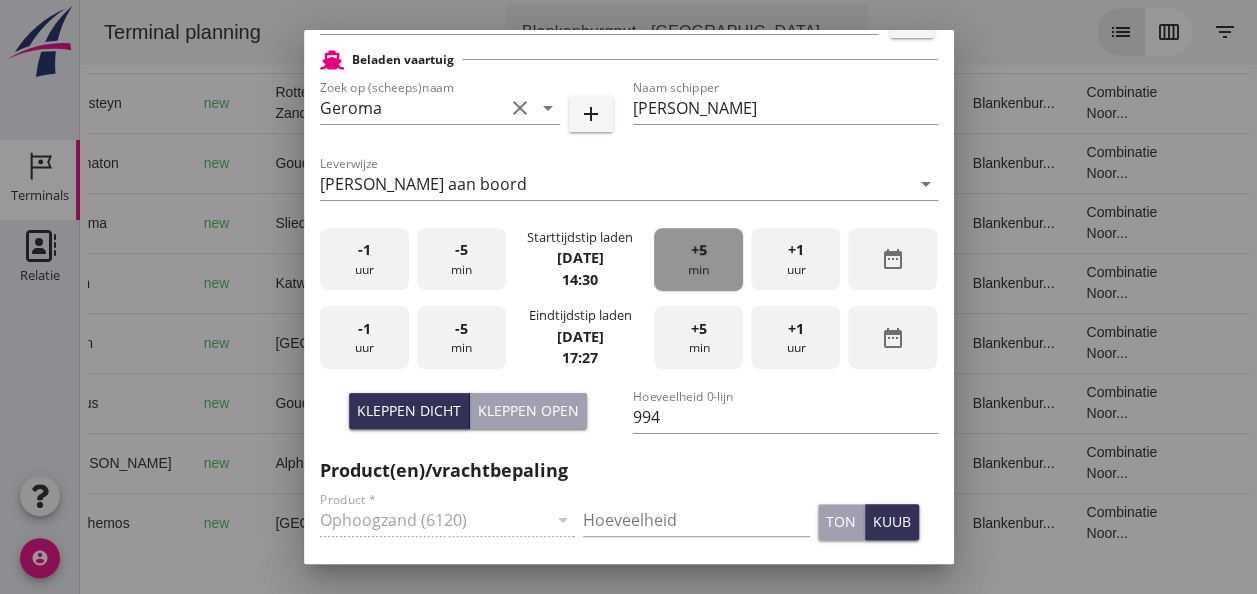 click on "+5  min" at bounding box center [698, 259] 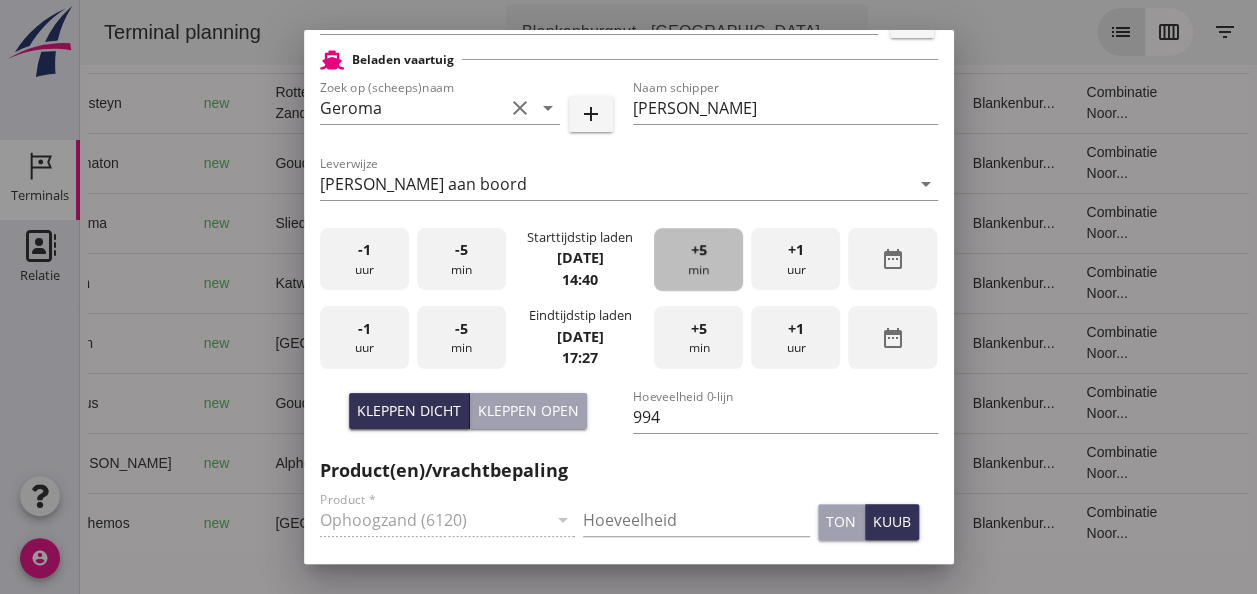 click on "+5  min" at bounding box center (698, 259) 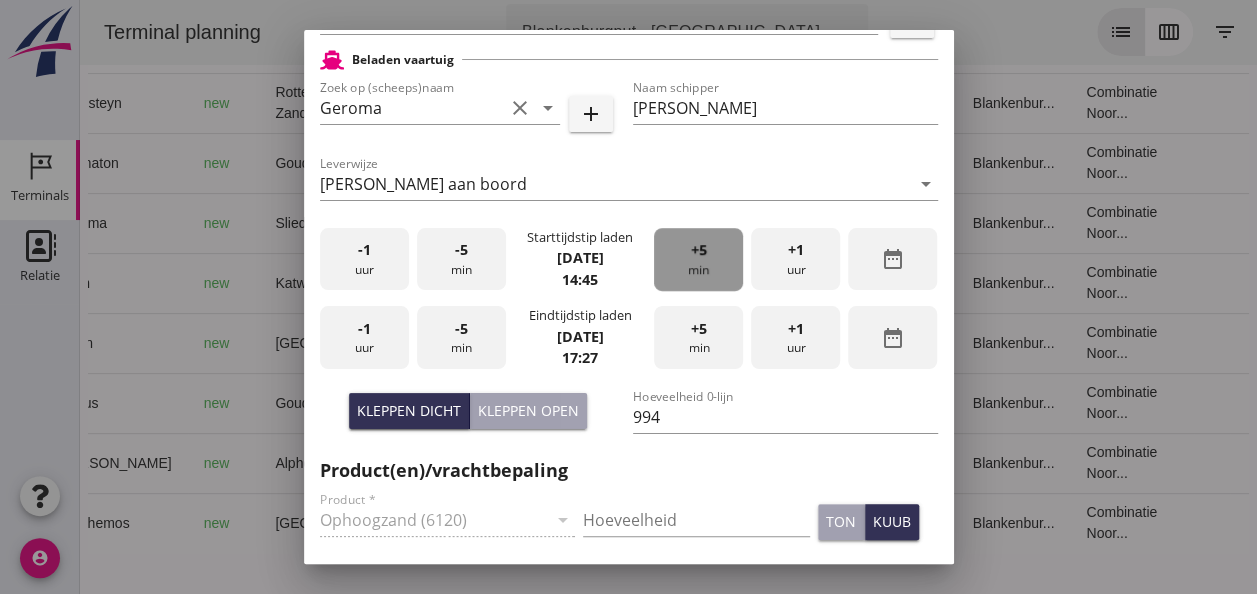 click on "+5  min" at bounding box center (698, 259) 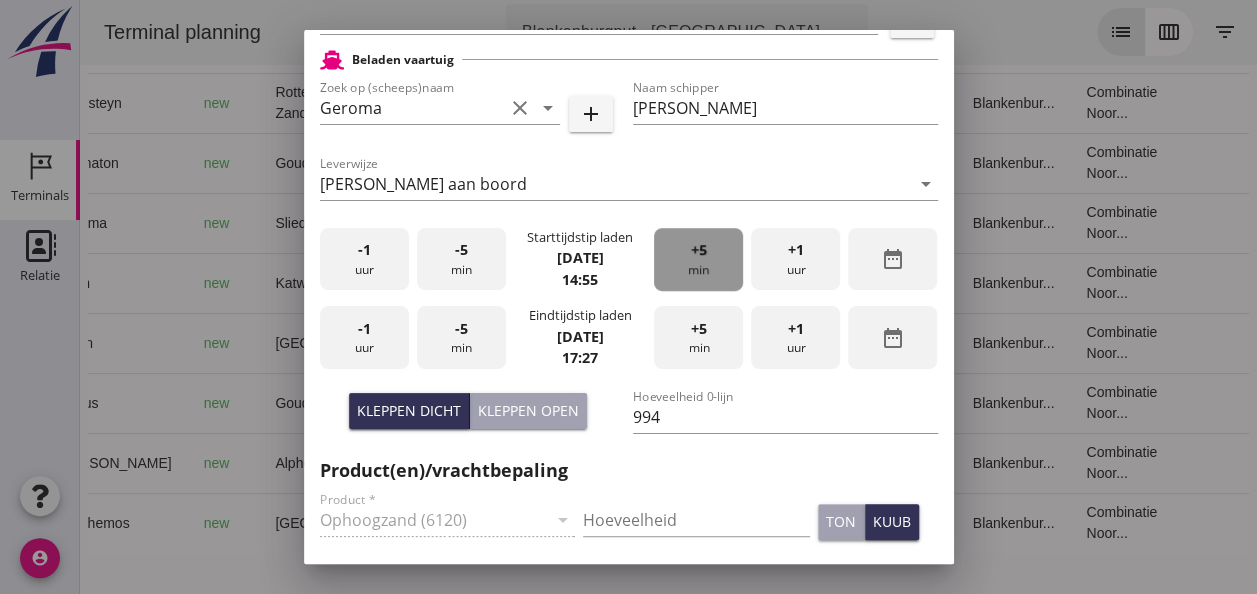 click on "+5  min" at bounding box center [698, 259] 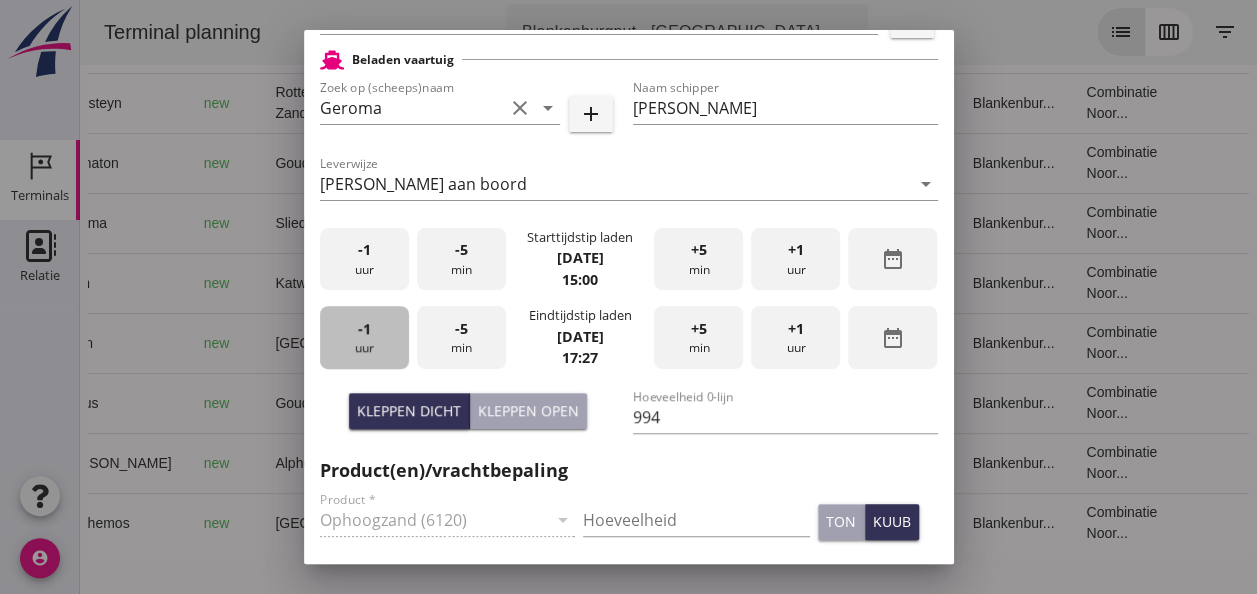 click on "-1  uur" at bounding box center [364, 337] 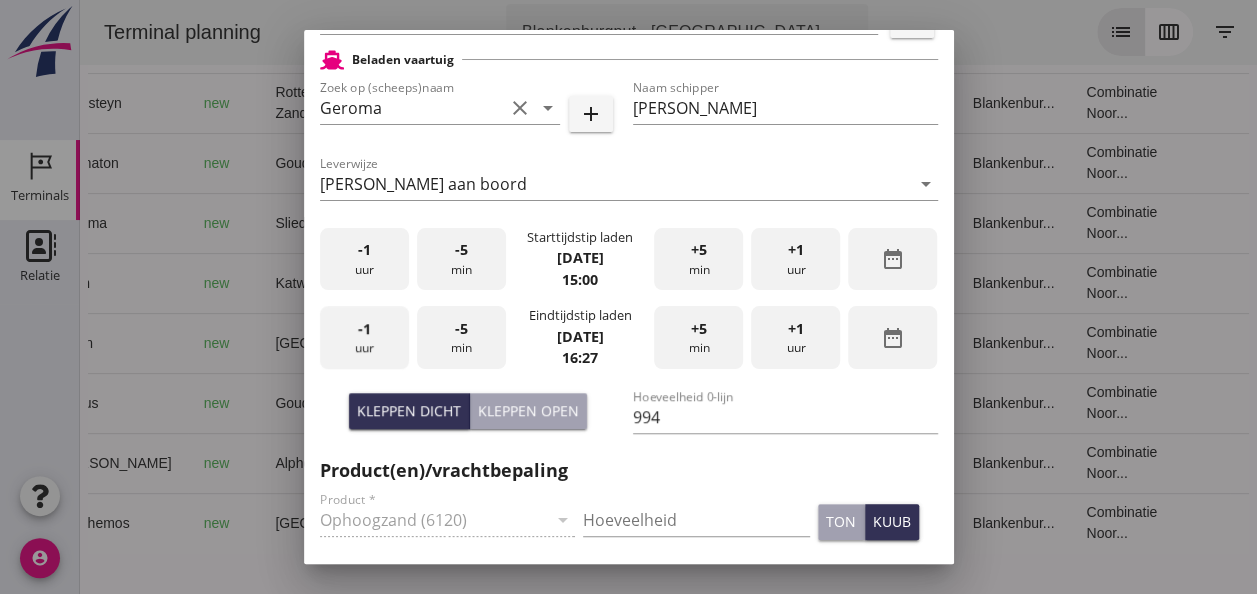 click on "-1  uur" at bounding box center (364, 337) 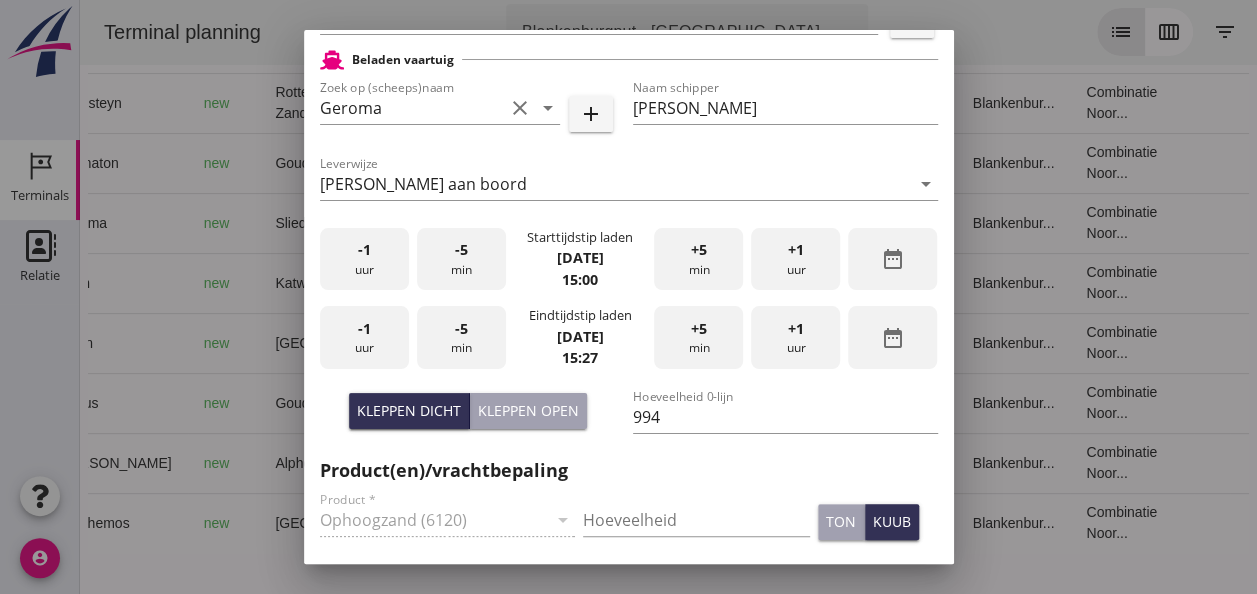 click on "+5" at bounding box center (699, 329) 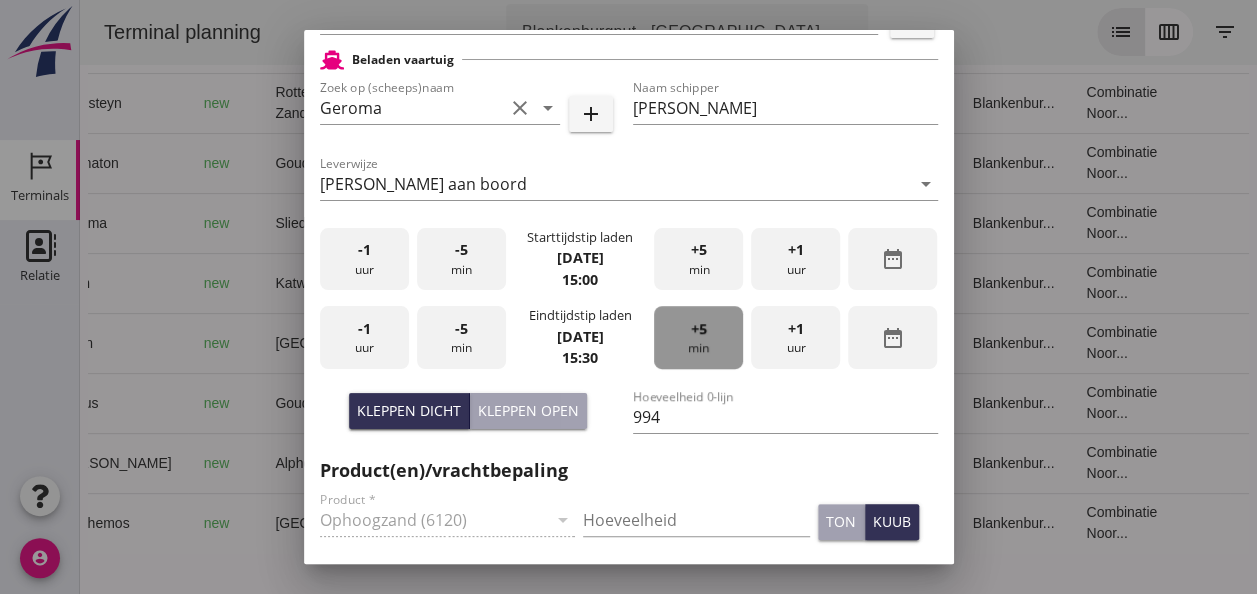 click on "+5" at bounding box center (699, 329) 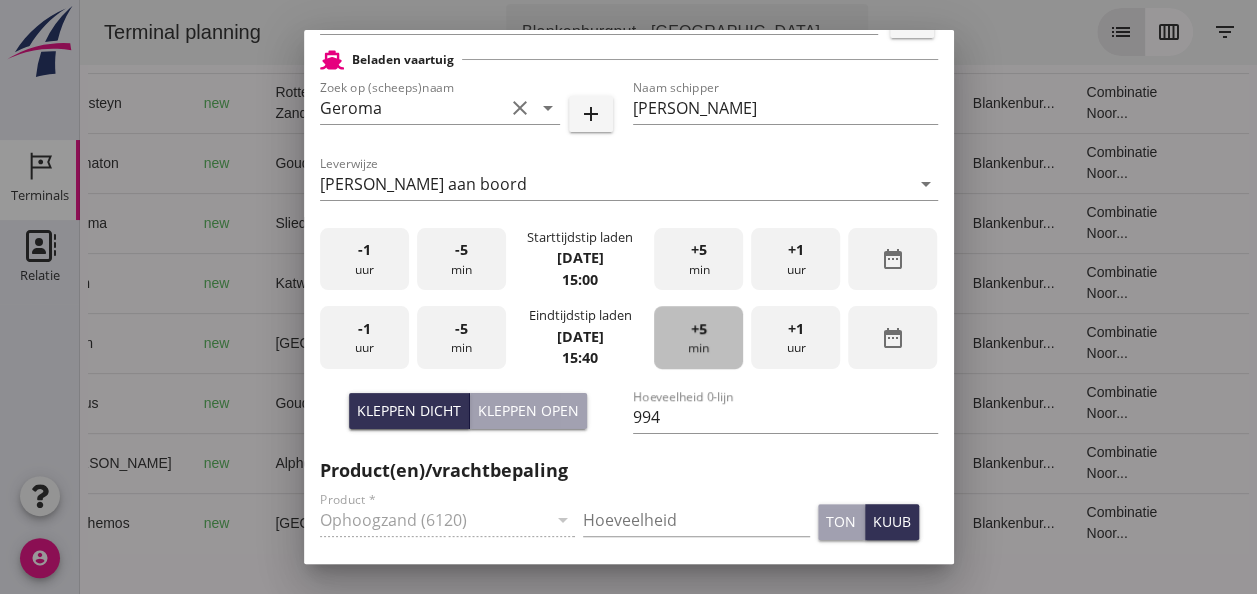 click on "+5" at bounding box center (699, 329) 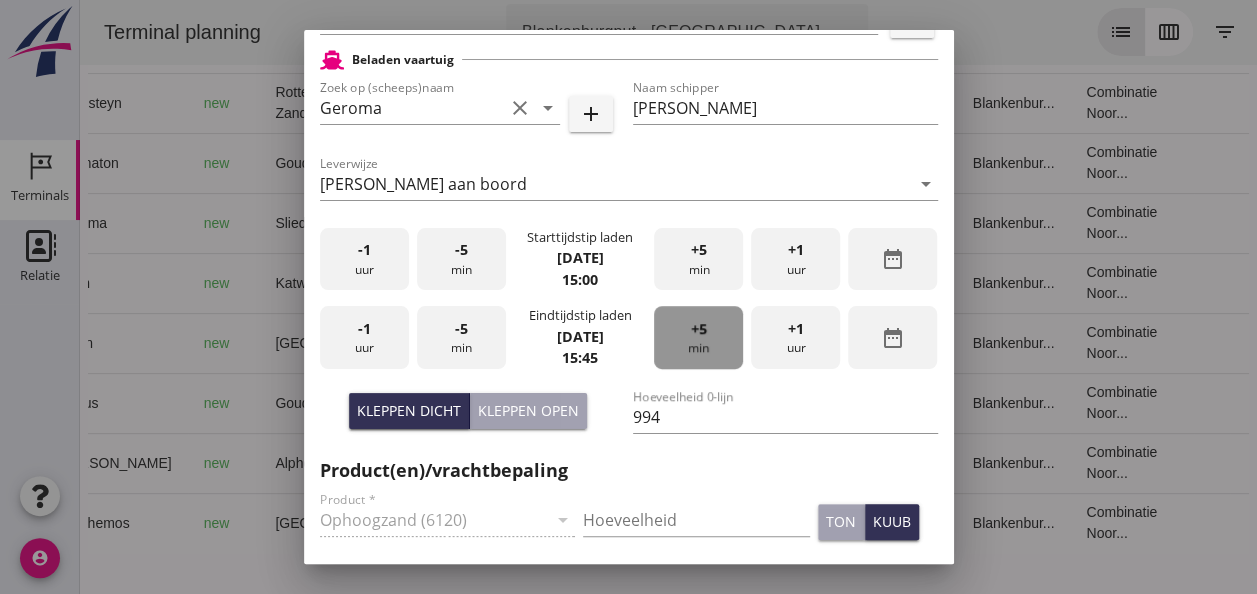 click on "+5" at bounding box center (699, 329) 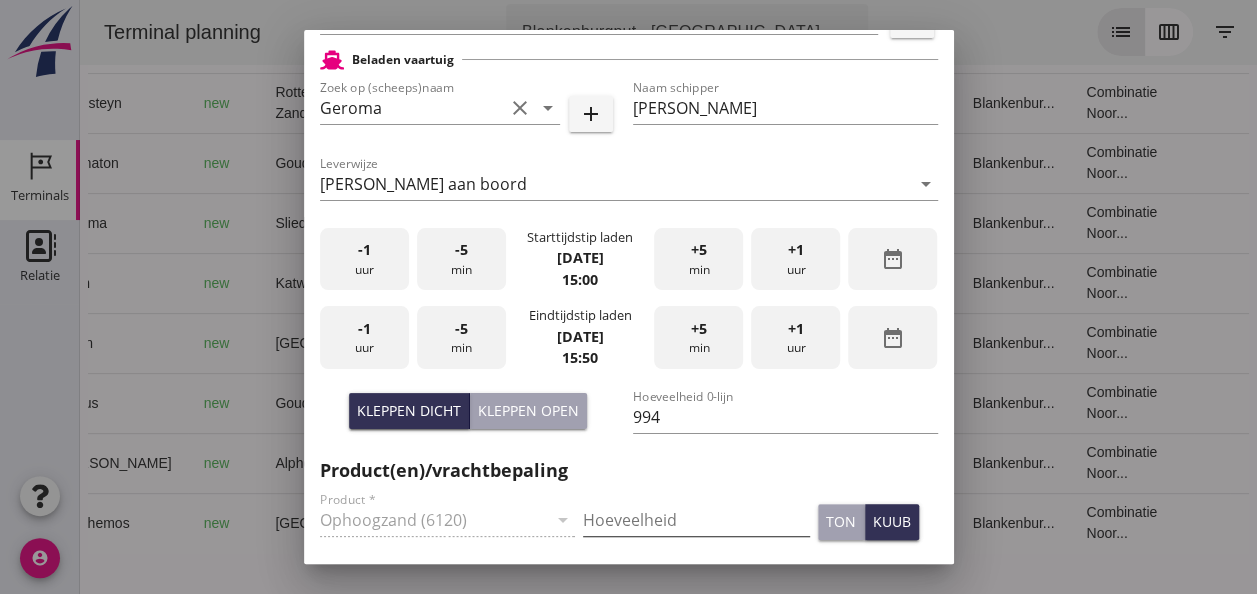 click at bounding box center (696, 520) 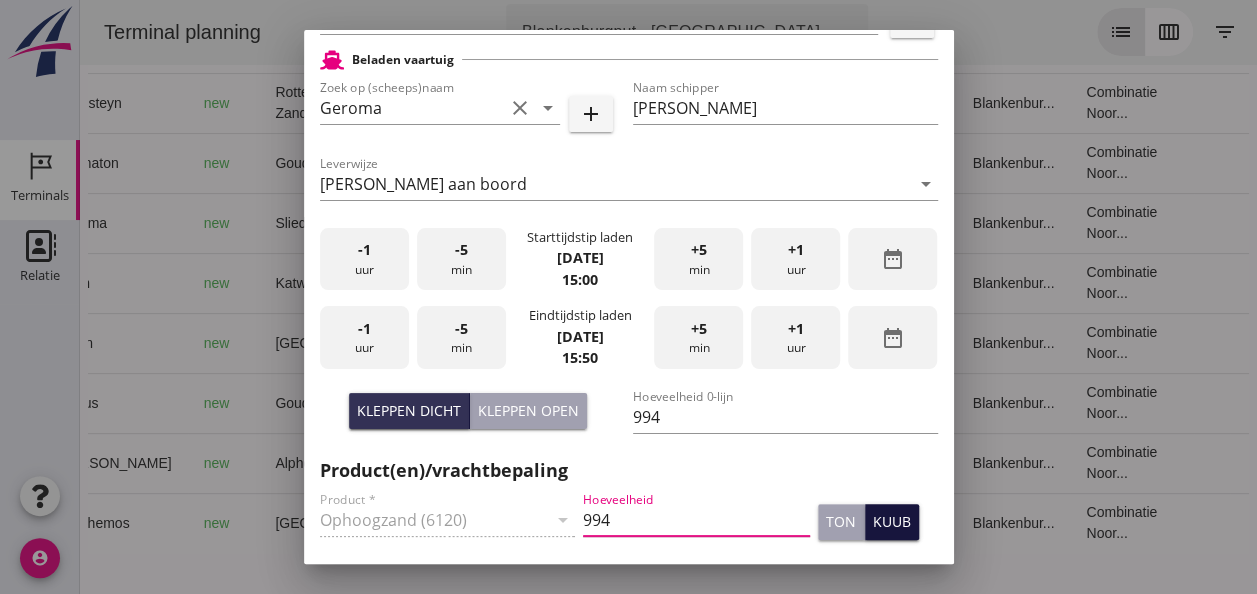 type on "994" 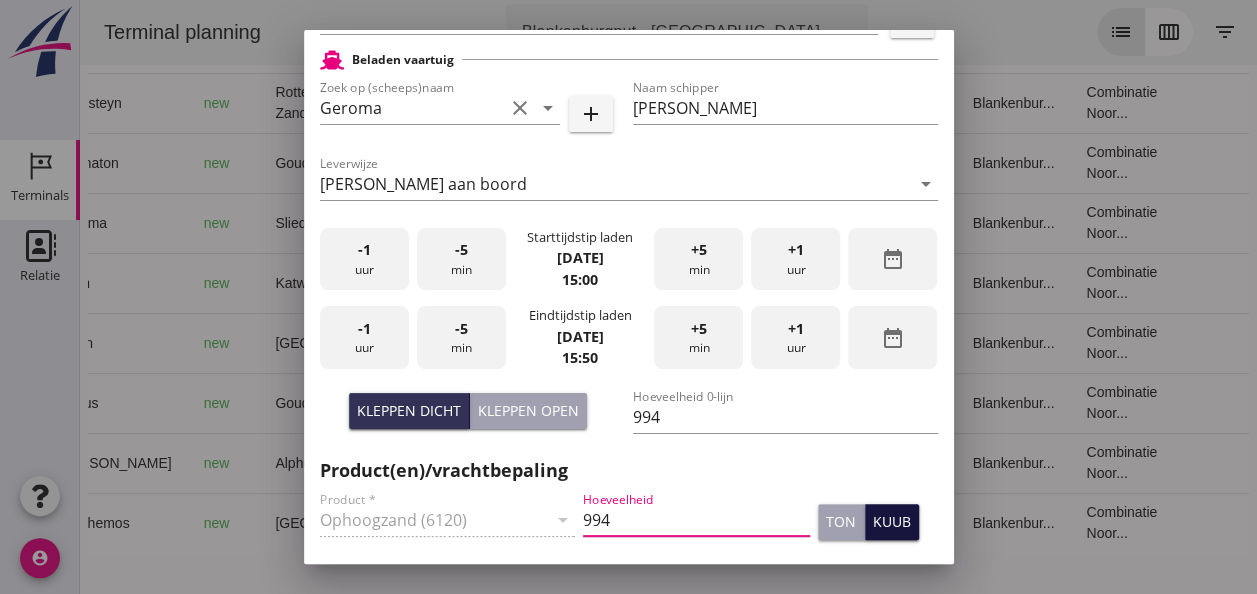 click on "kuub" at bounding box center (892, 521) 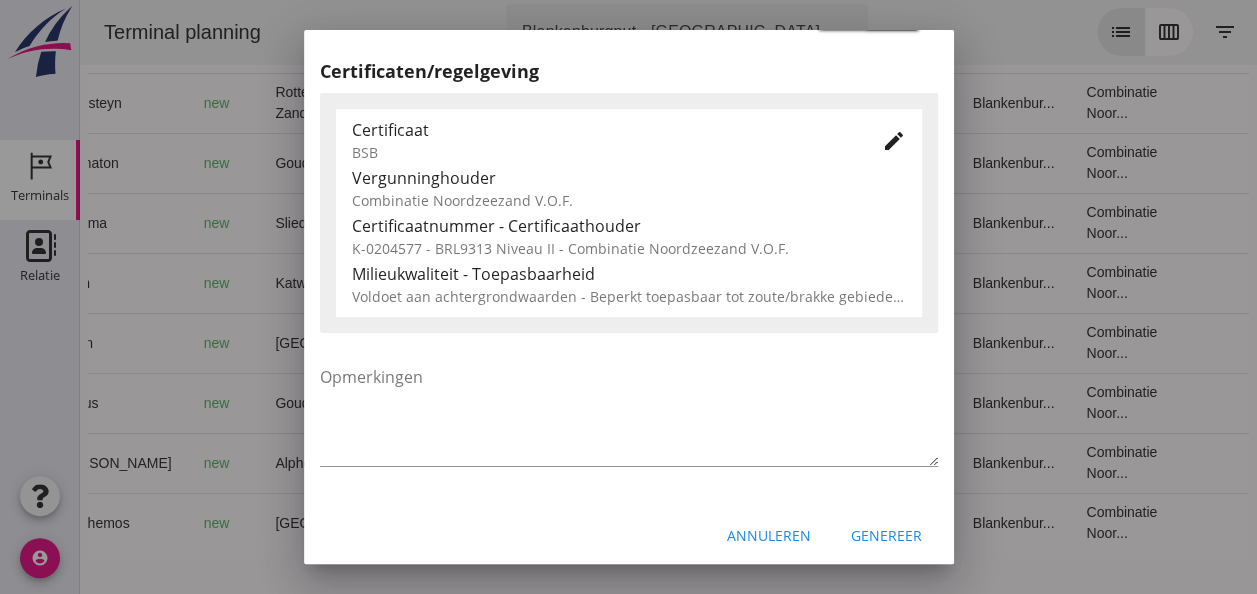 scroll, scrollTop: 1019, scrollLeft: 0, axis: vertical 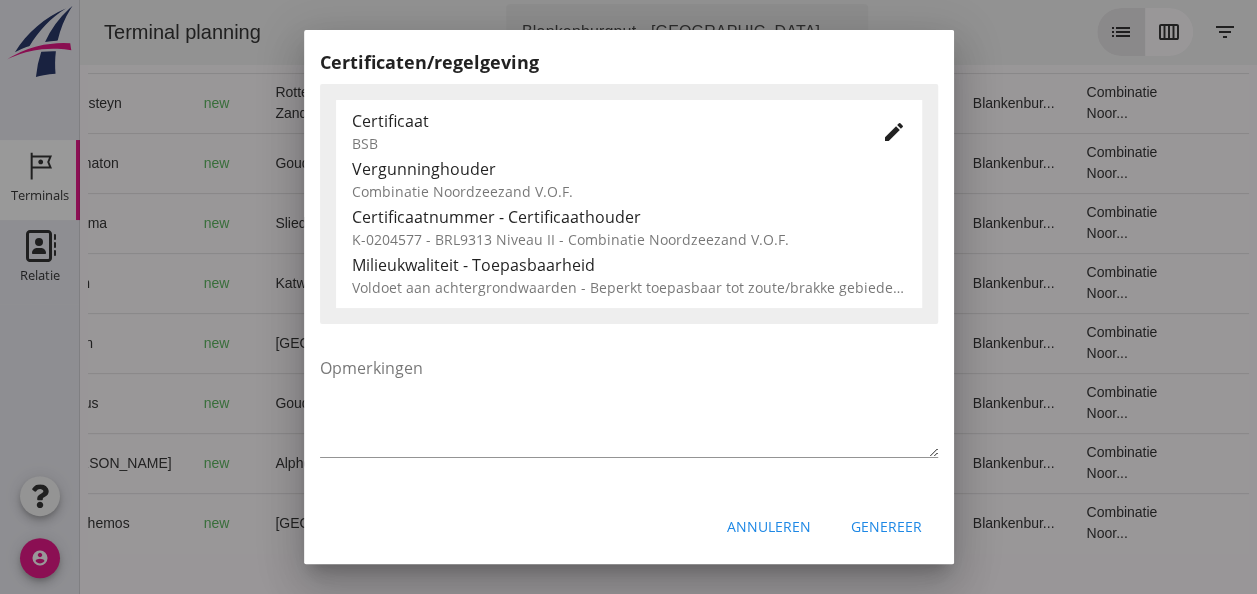 click on "Genereer" at bounding box center (886, 526) 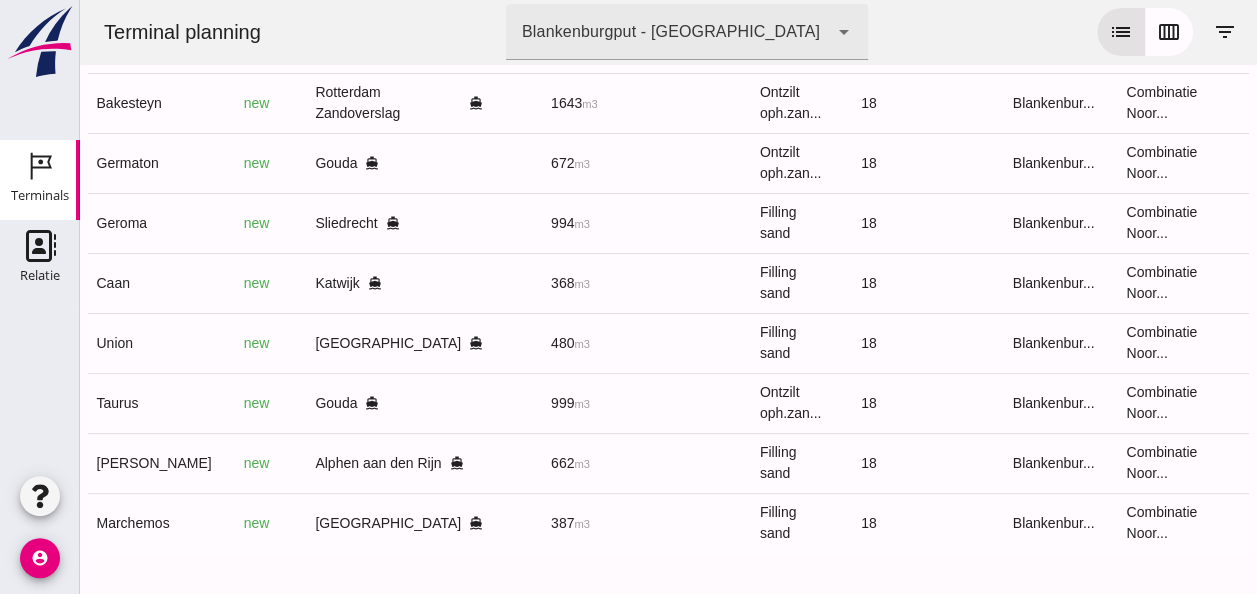 scroll, scrollTop: 0, scrollLeft: 535, axis: horizontal 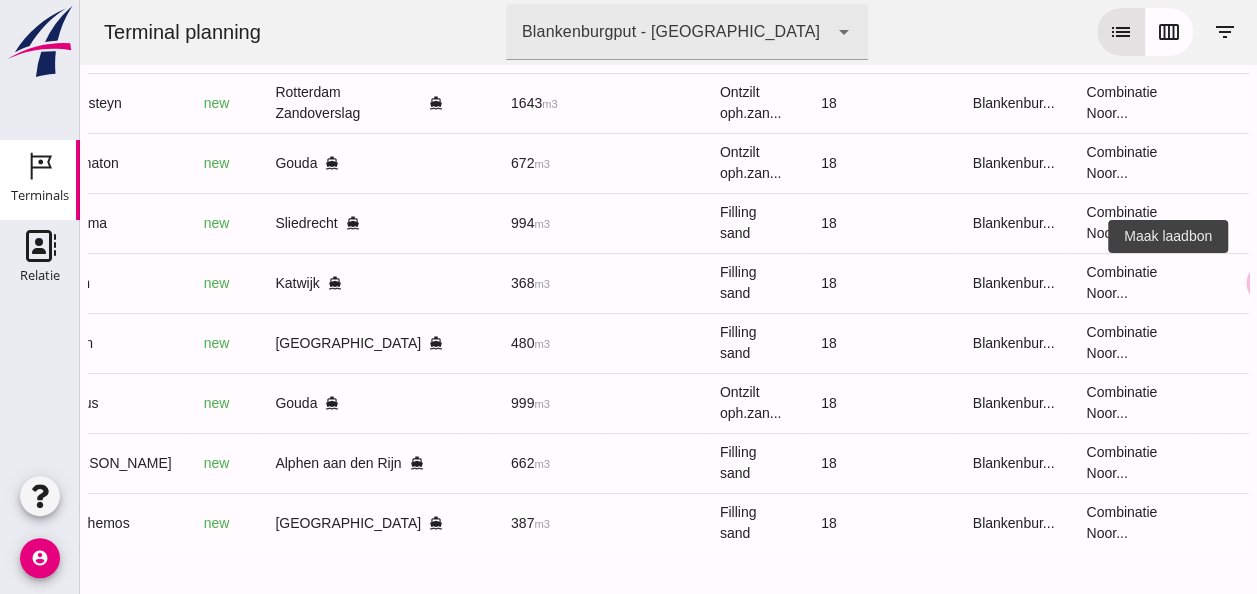 click on "receipt_long" at bounding box center [1266, 283] 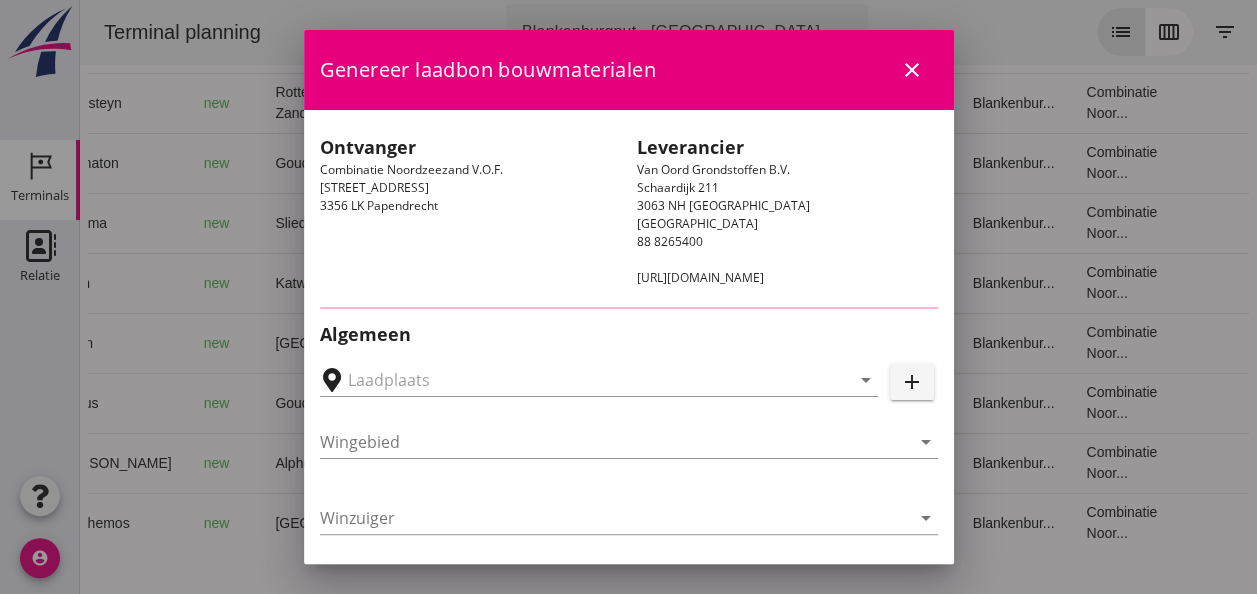 type on "[GEOGRAPHIC_DATA], [GEOGRAPHIC_DATA], [GEOGRAPHIC_DATA]" 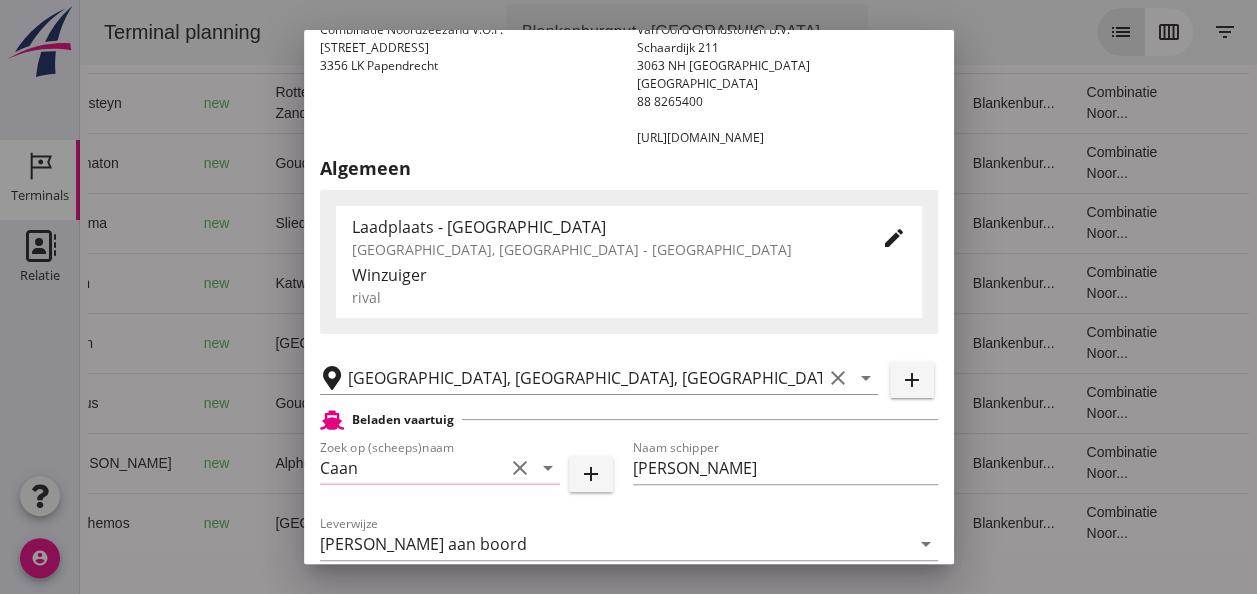 scroll, scrollTop: 300, scrollLeft: 0, axis: vertical 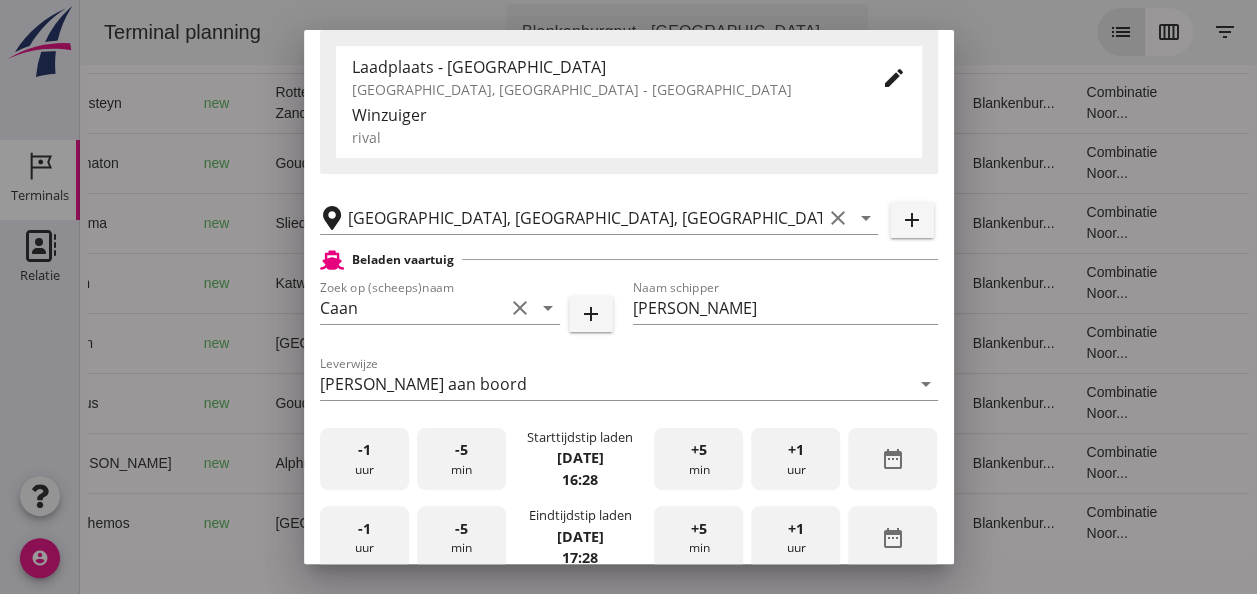 click on "-5  min" at bounding box center (461, 459) 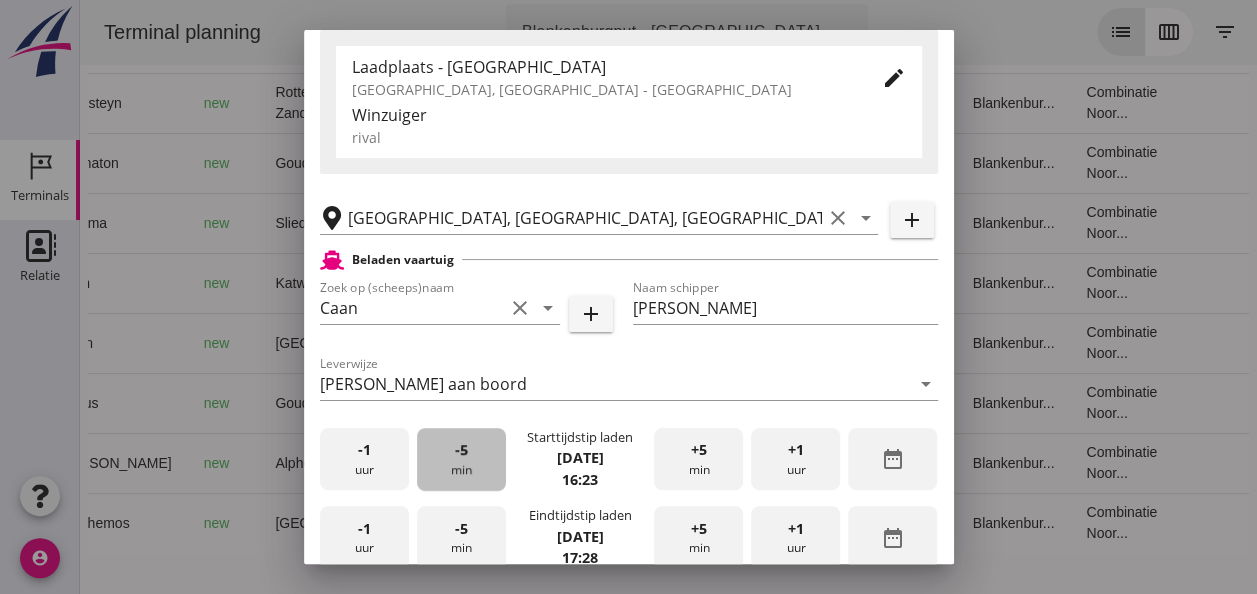 click on "-5  min" at bounding box center [461, 459] 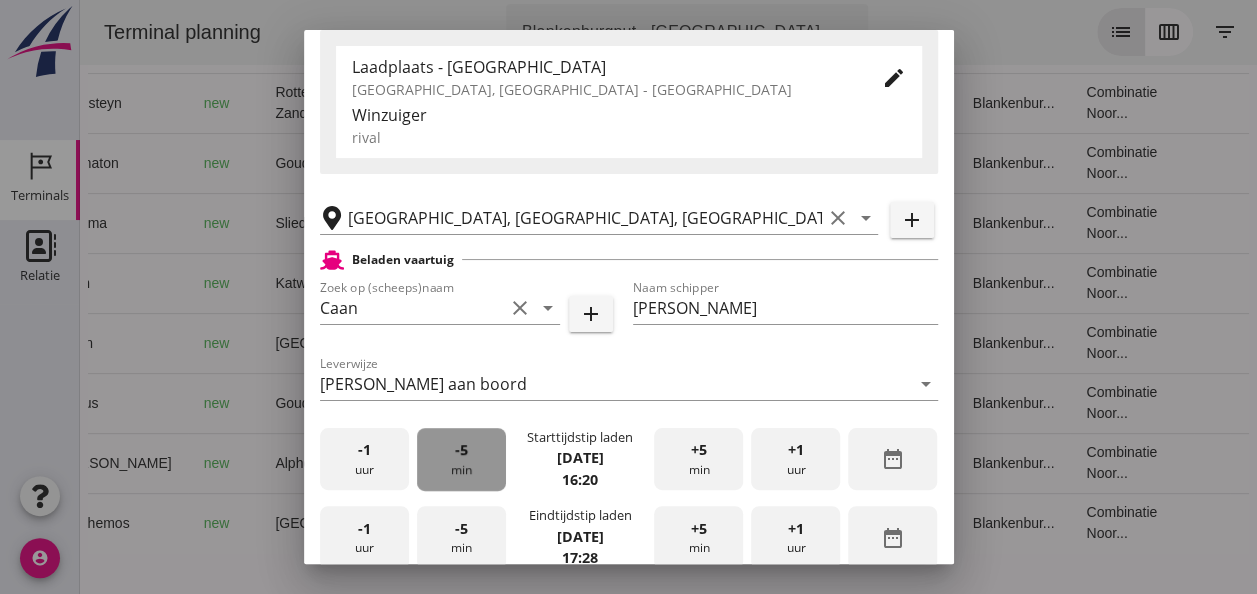 click on "-5  min" at bounding box center [461, 459] 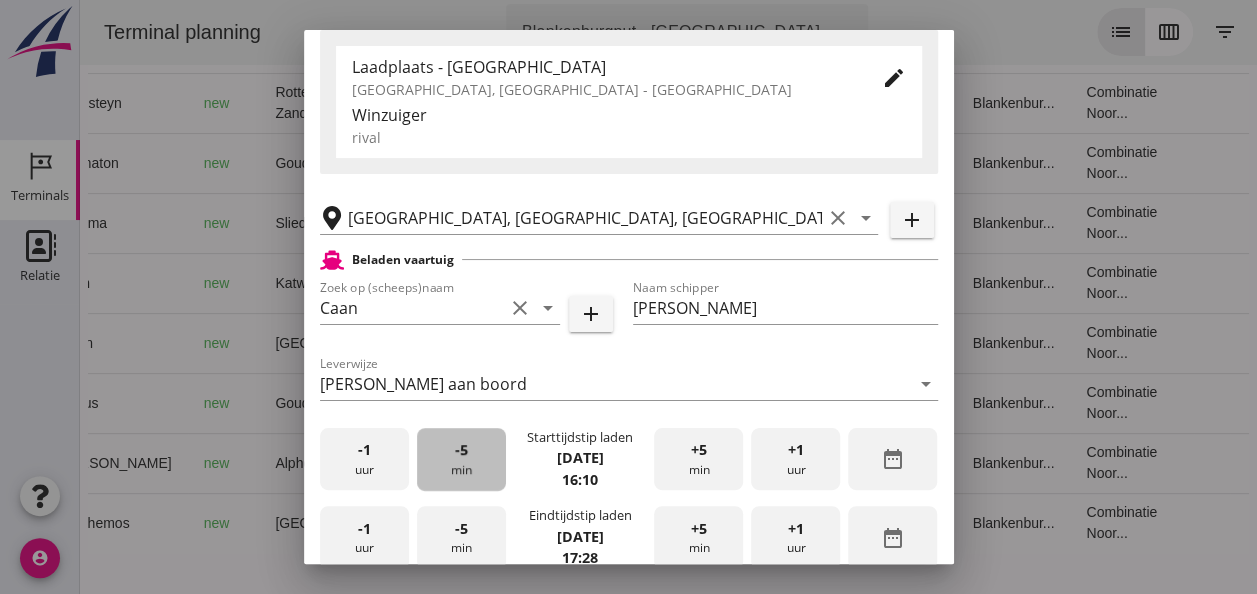 click on "-5  min" at bounding box center [461, 459] 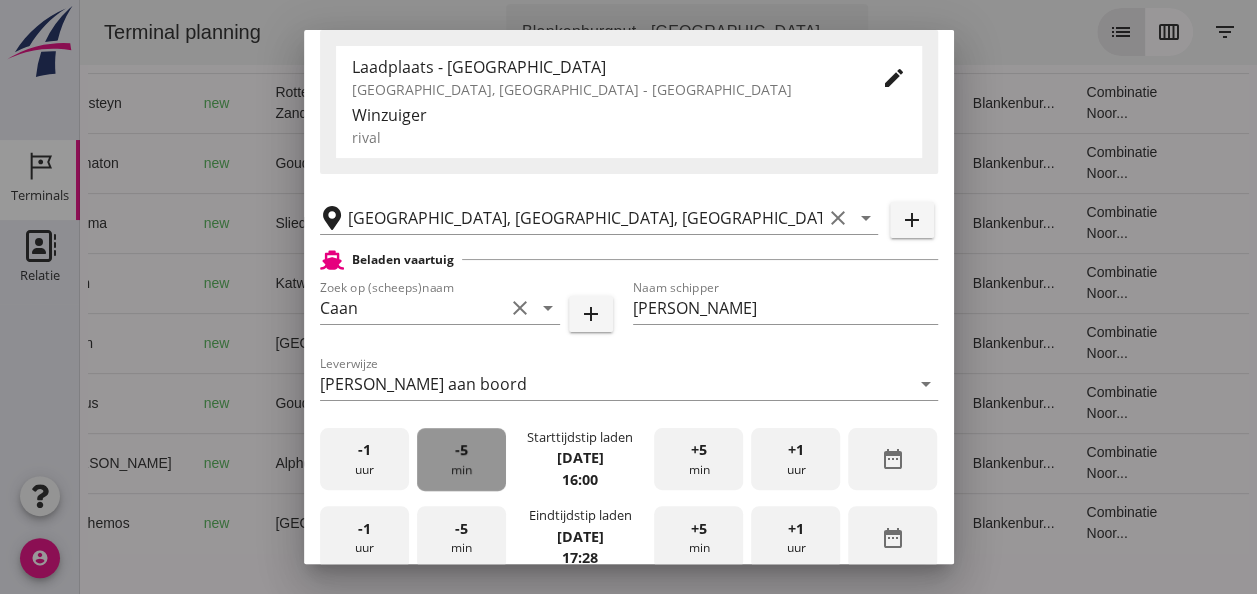 click on "-5  min" at bounding box center (461, 459) 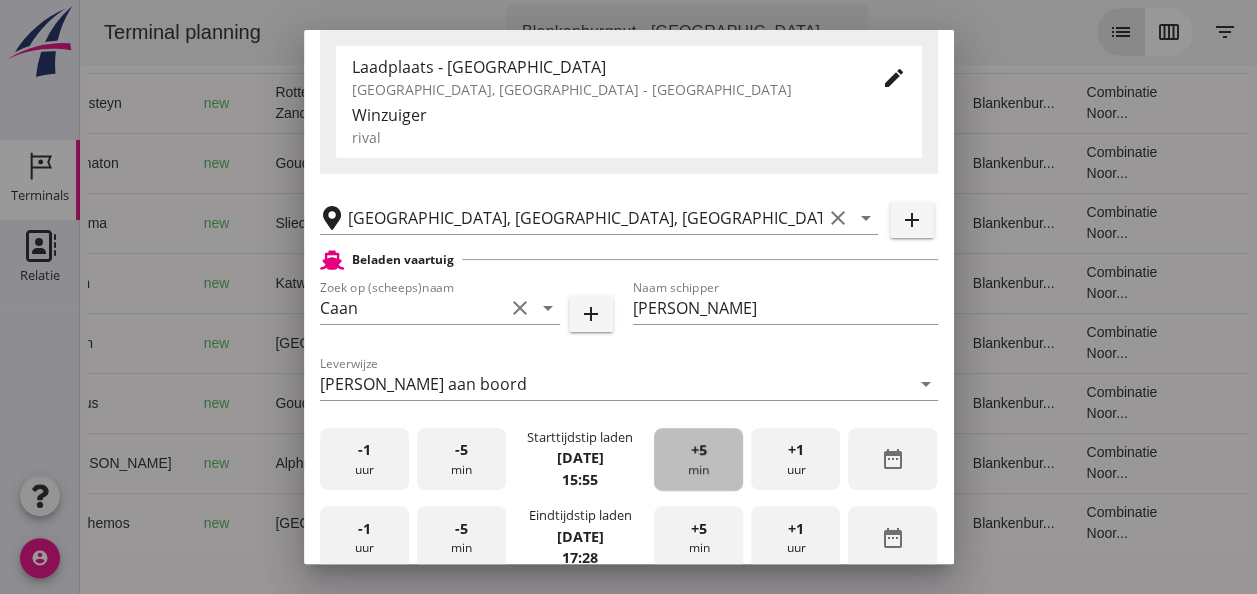 click on "+5  min" at bounding box center (698, 459) 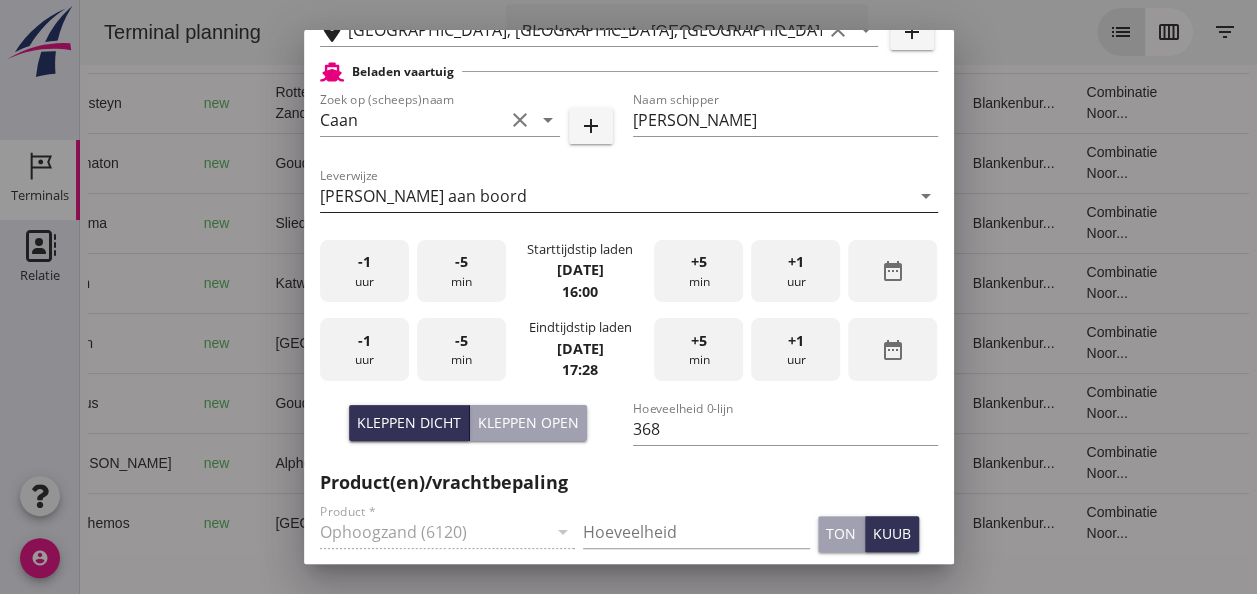 scroll, scrollTop: 500, scrollLeft: 0, axis: vertical 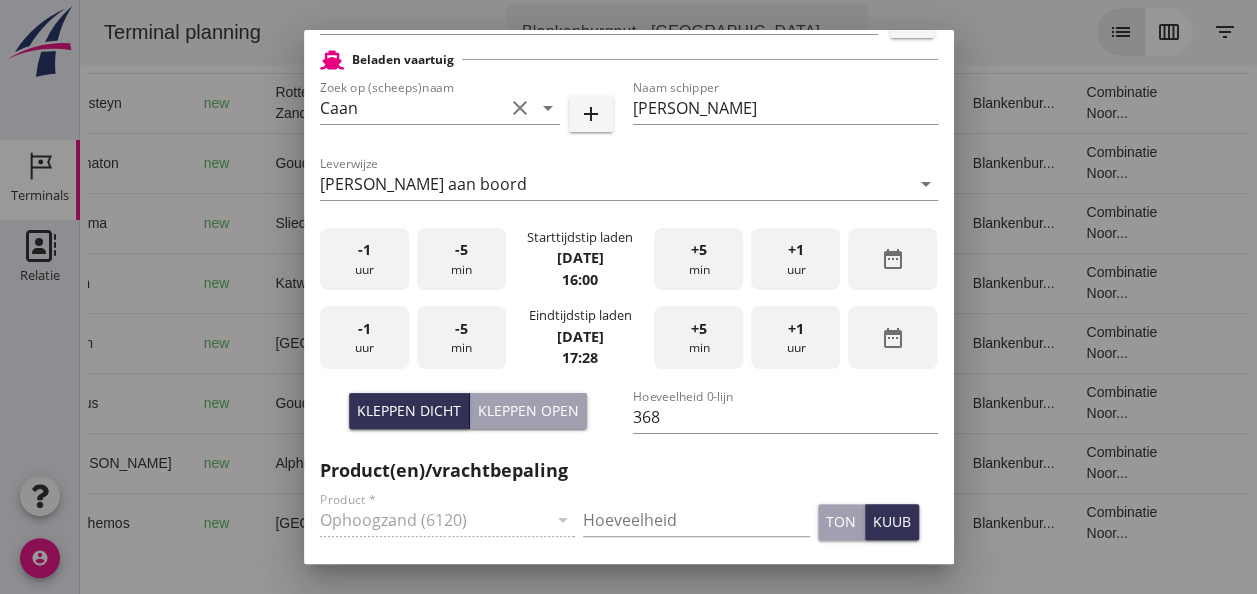 click on "-1  uur" at bounding box center [364, 337] 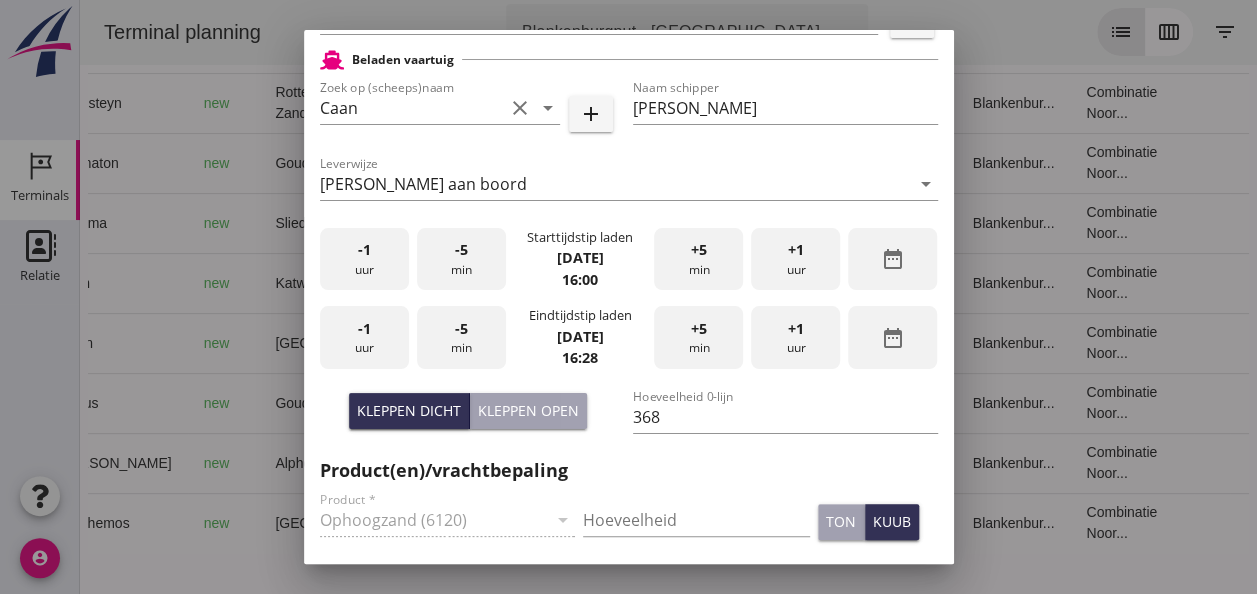 click on "-5  min" at bounding box center (461, 337) 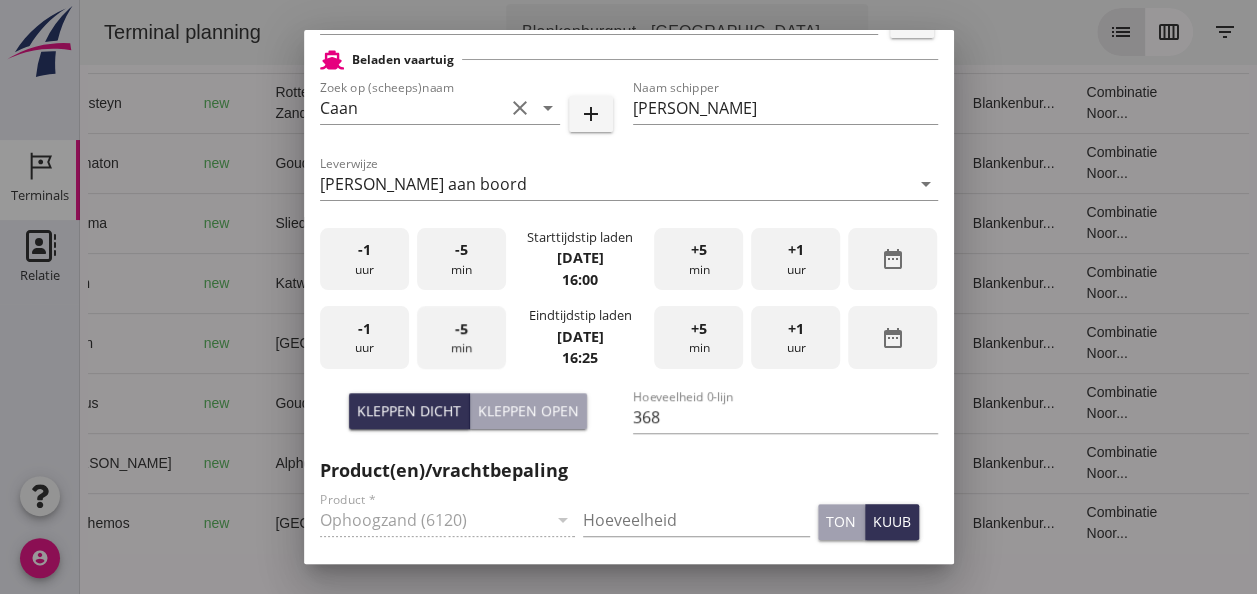 click on "-5  min" at bounding box center [461, 337] 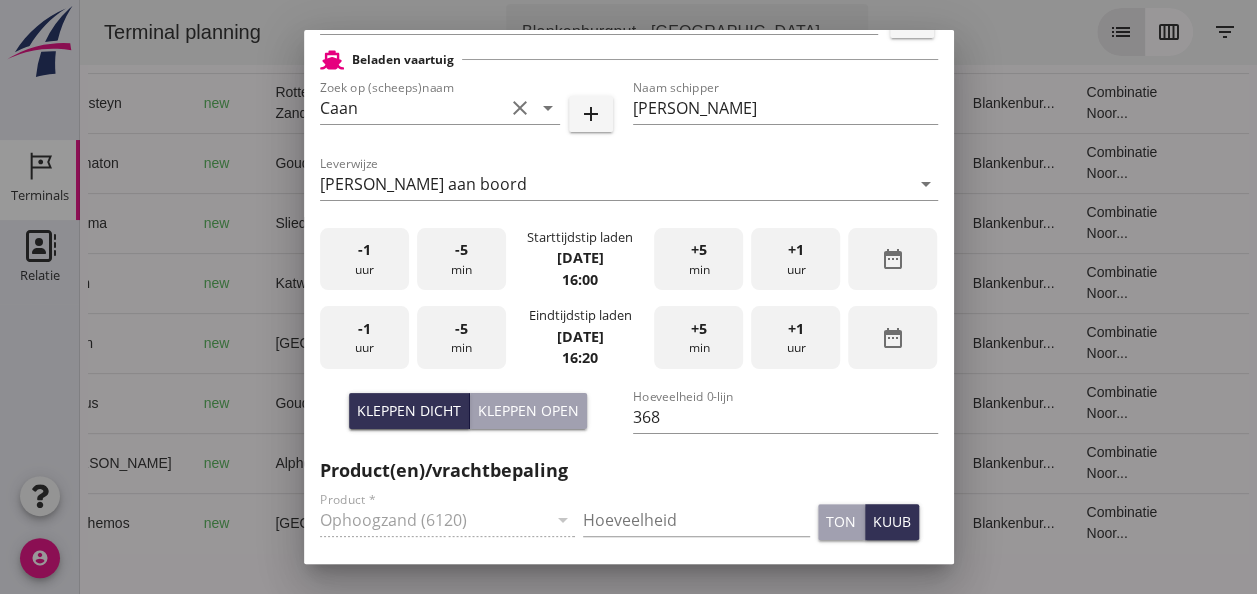 click on "-5  min" at bounding box center [461, 337] 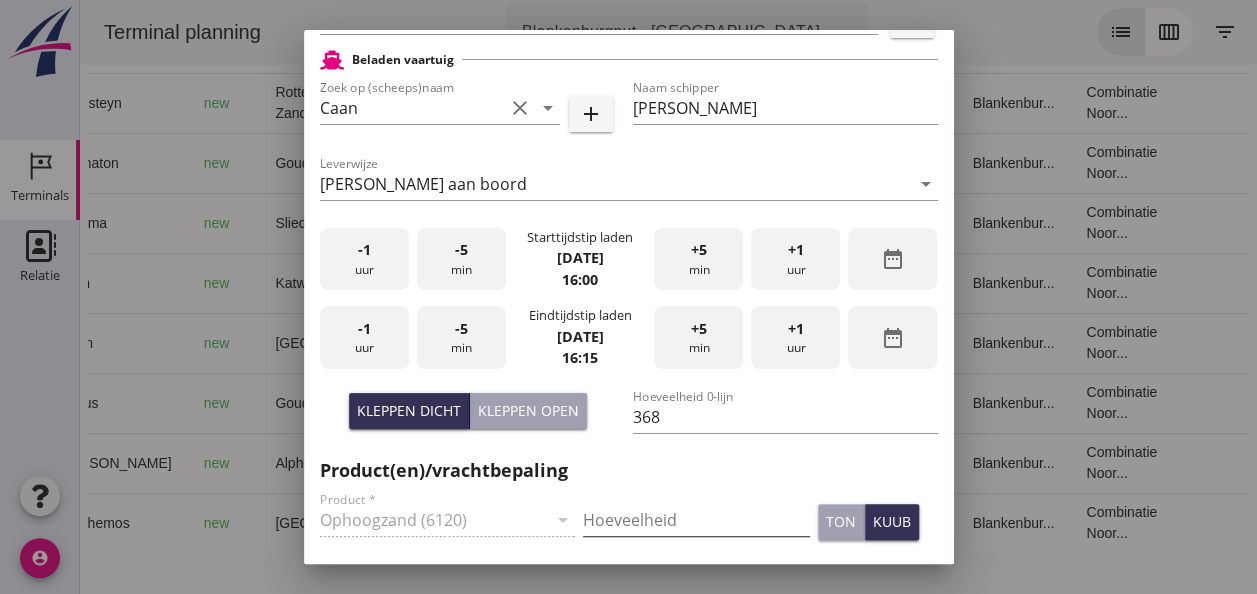 click at bounding box center (696, 520) 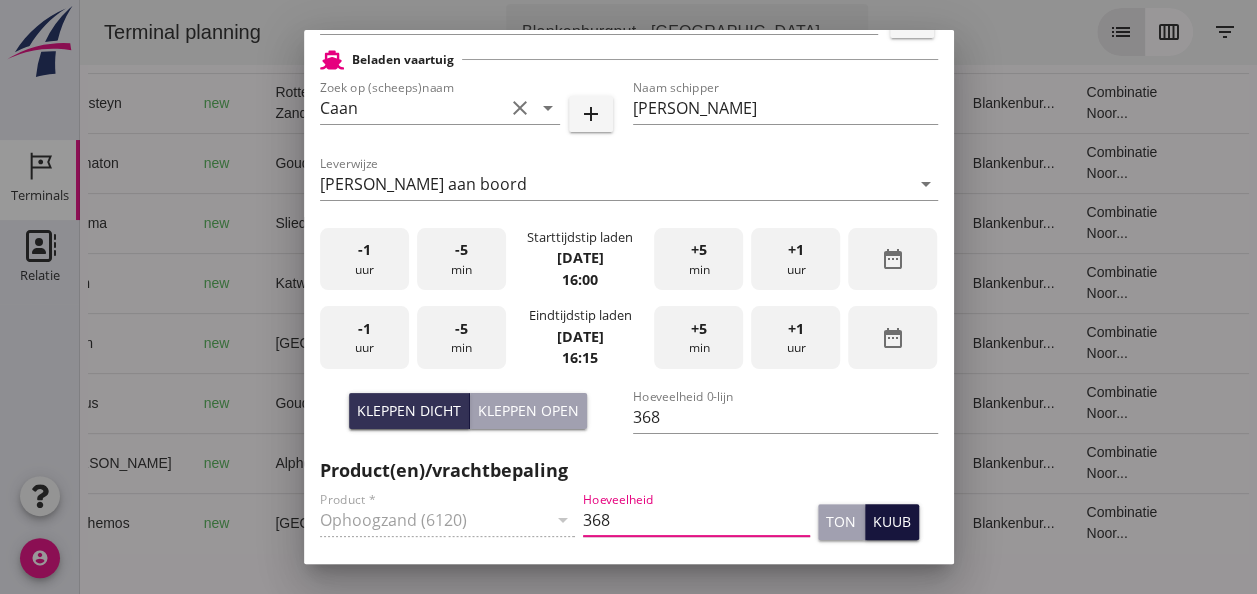 type on "368" 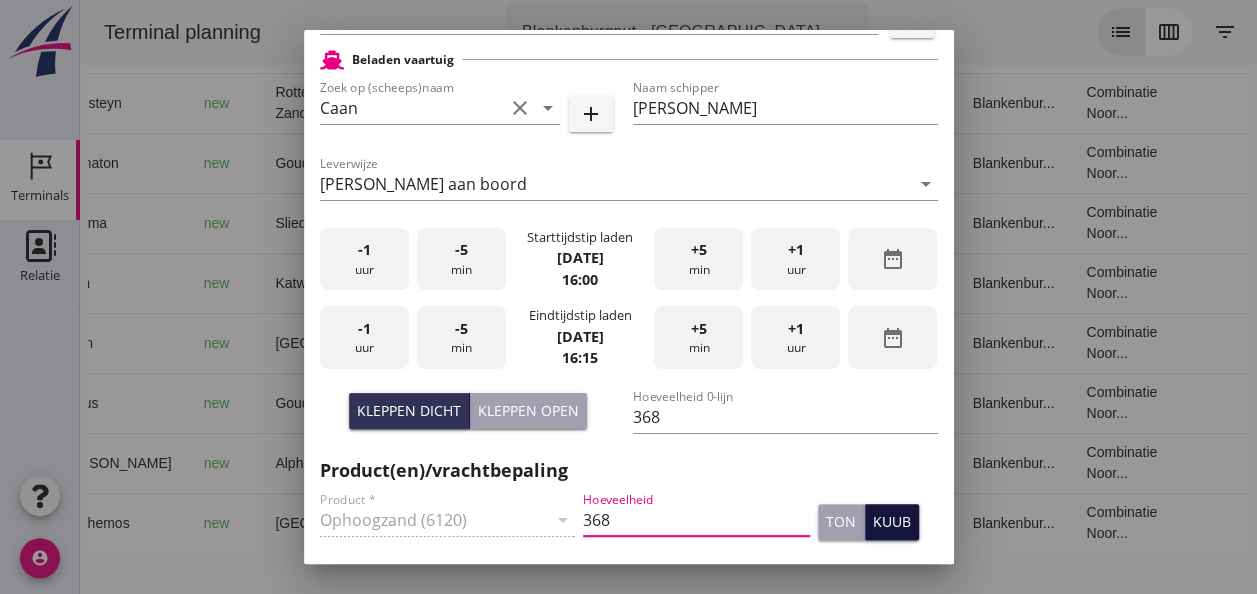 click on "kuub" at bounding box center [892, 521] 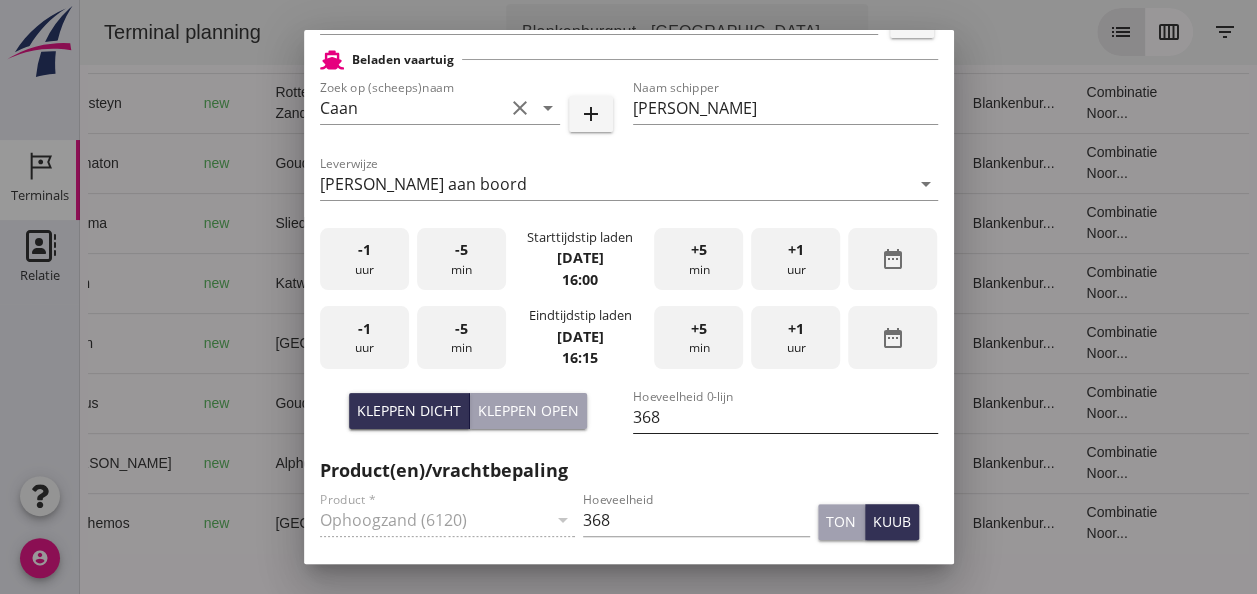 scroll, scrollTop: 0, scrollLeft: 0, axis: both 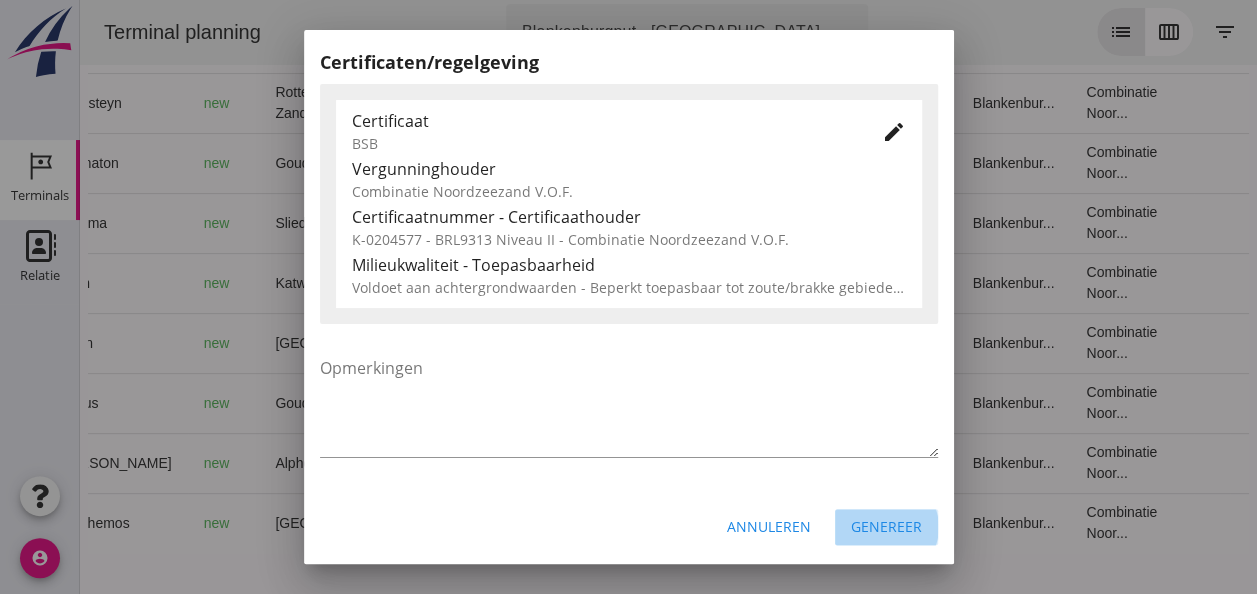 drag, startPoint x: 864, startPoint y: 525, endPoint x: 856, endPoint y: 532, distance: 10.630146 